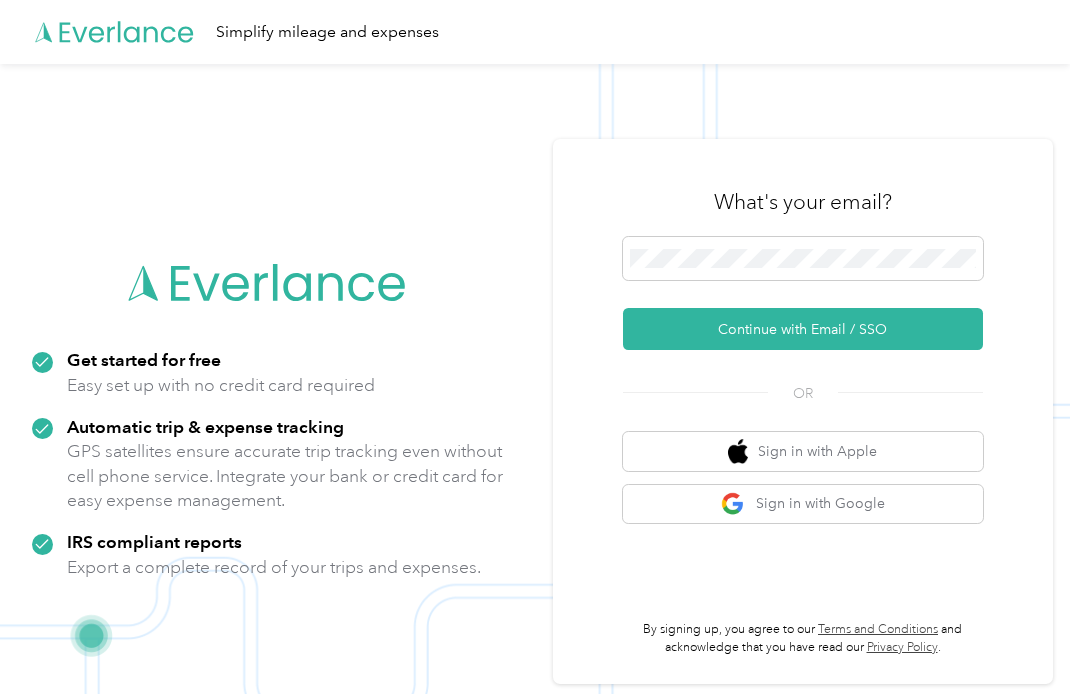 scroll, scrollTop: 0, scrollLeft: 0, axis: both 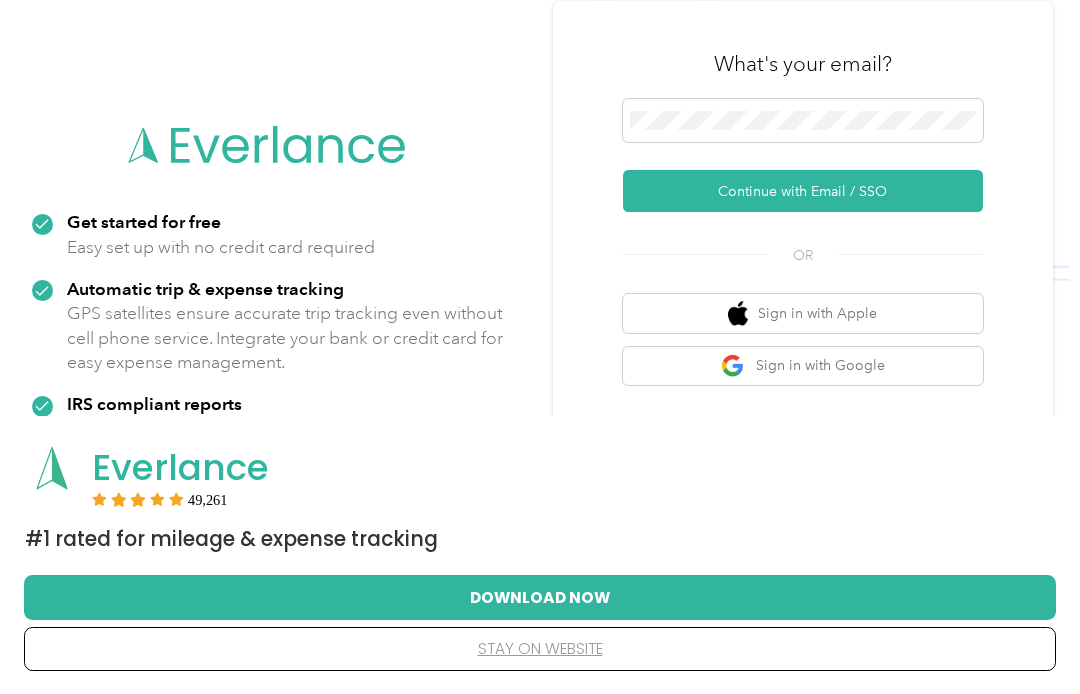 click on "Continue with Email / SSO" at bounding box center [803, 191] 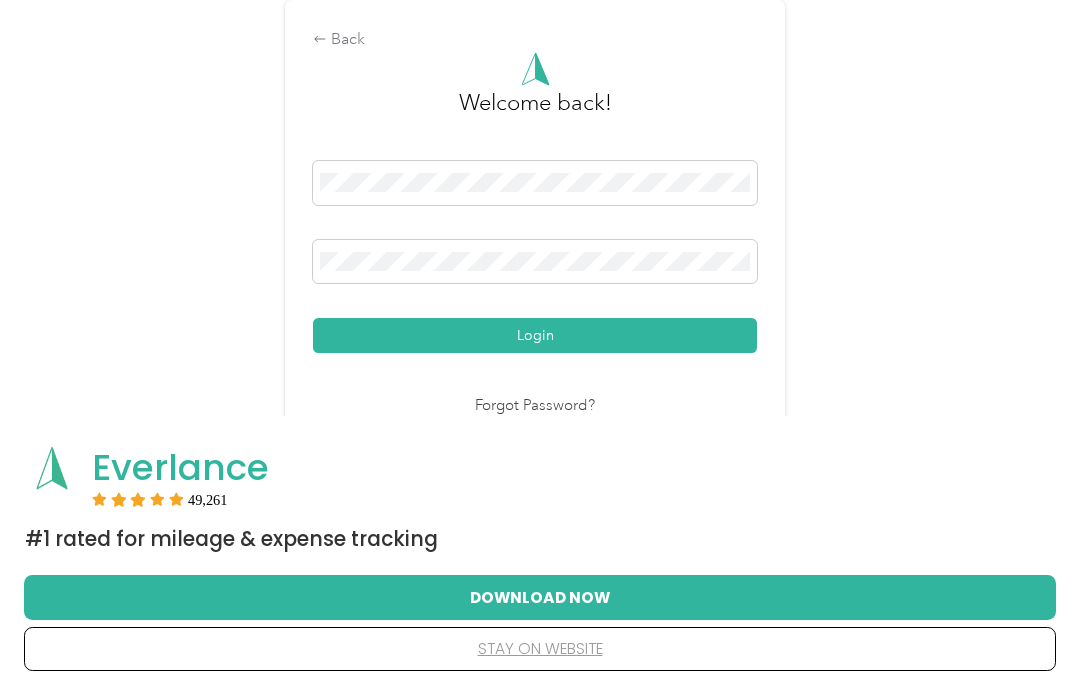 click on "Login" at bounding box center [535, 335] 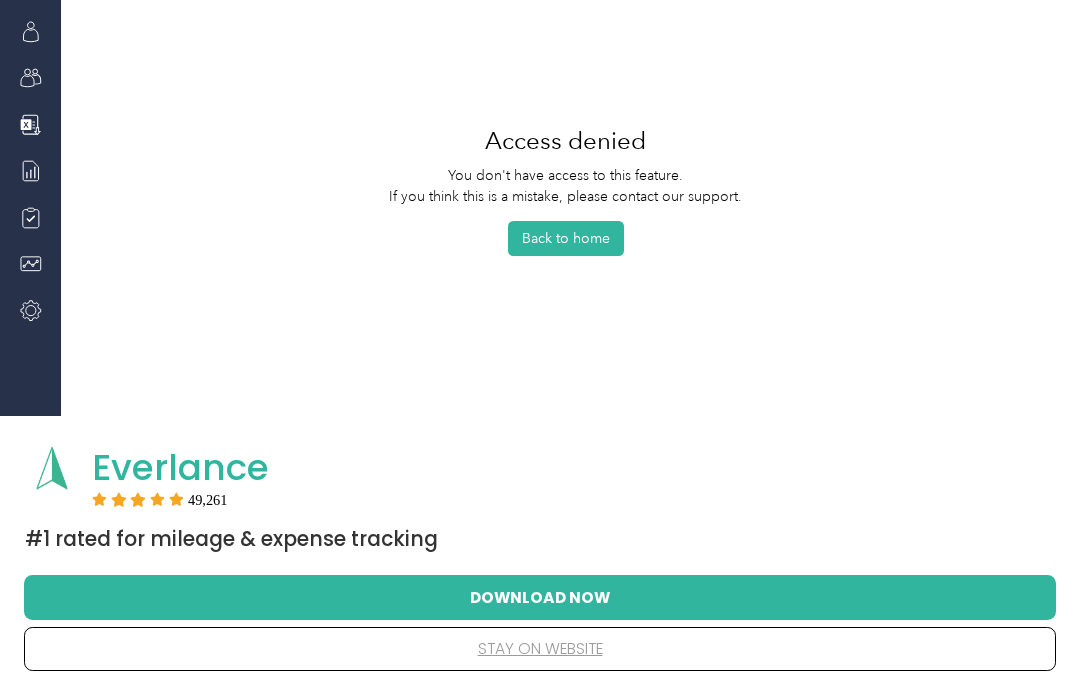 click at bounding box center [31, 218] 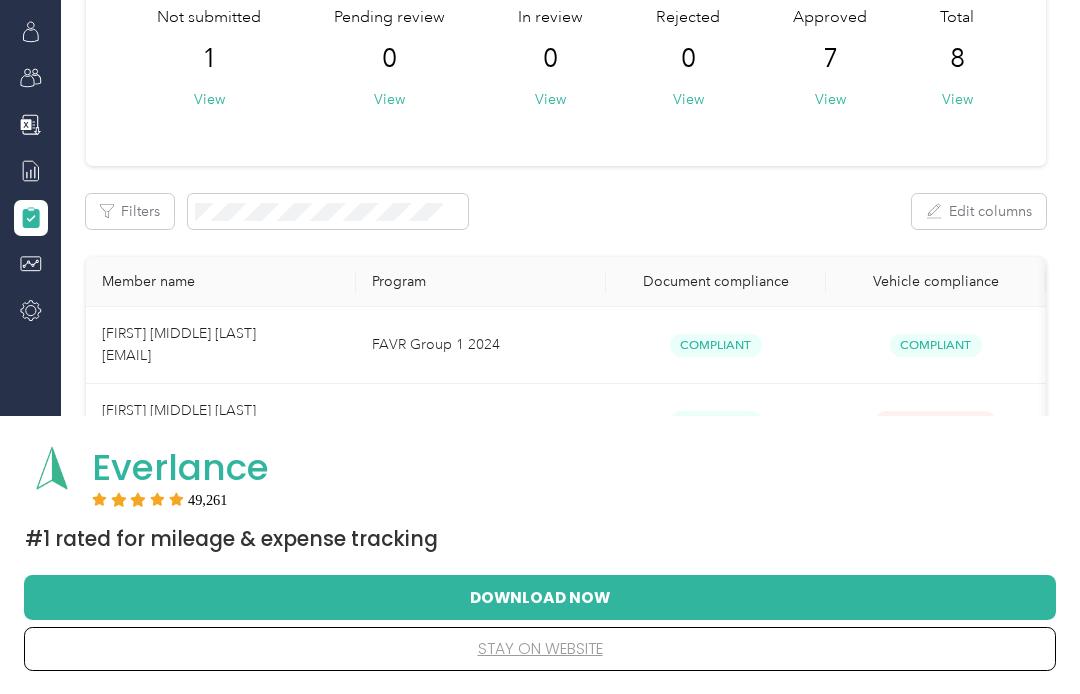 scroll, scrollTop: 0, scrollLeft: 0, axis: both 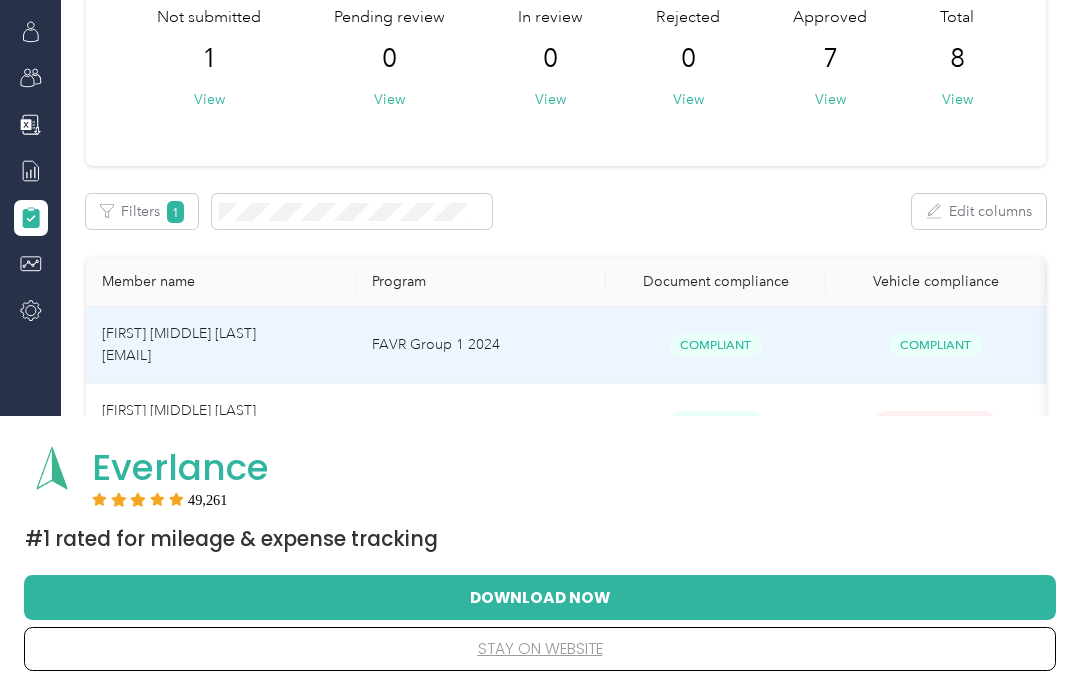 click on "Compliant" at bounding box center [716, 345] 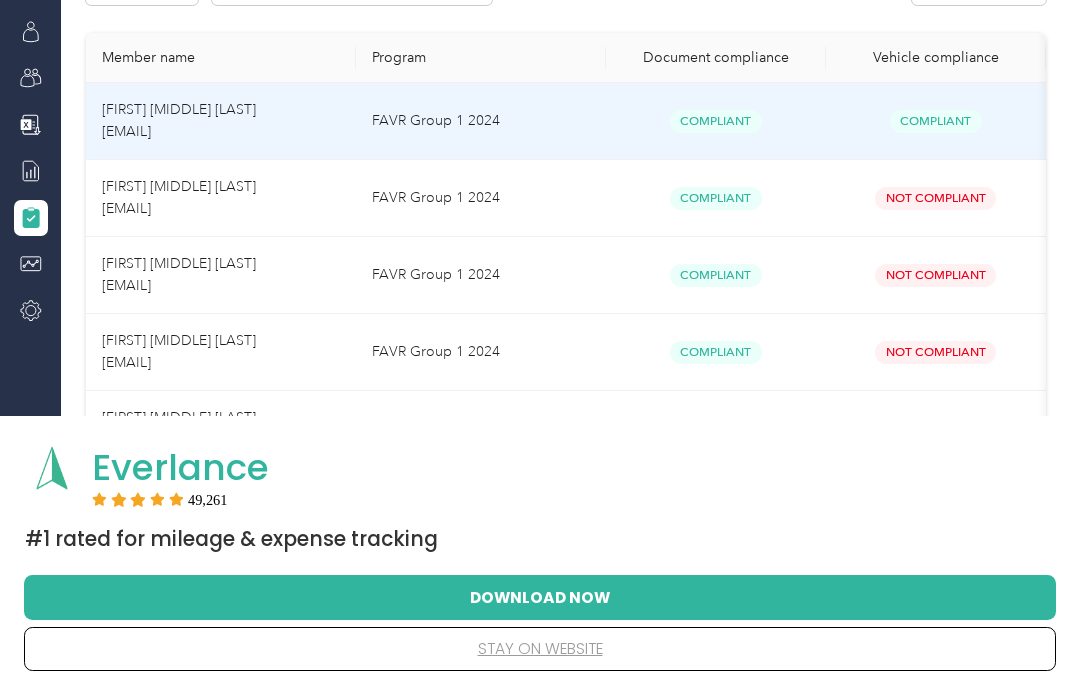 scroll, scrollTop: 226, scrollLeft: 0, axis: vertical 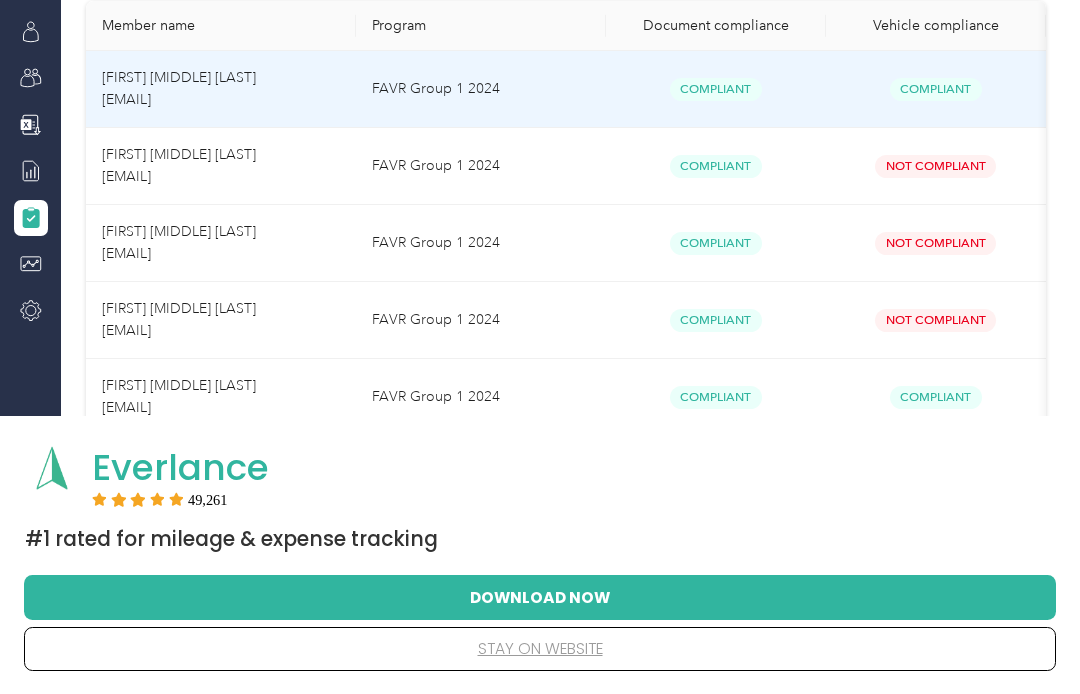click on "Not Compliant" at bounding box center [936, 320] 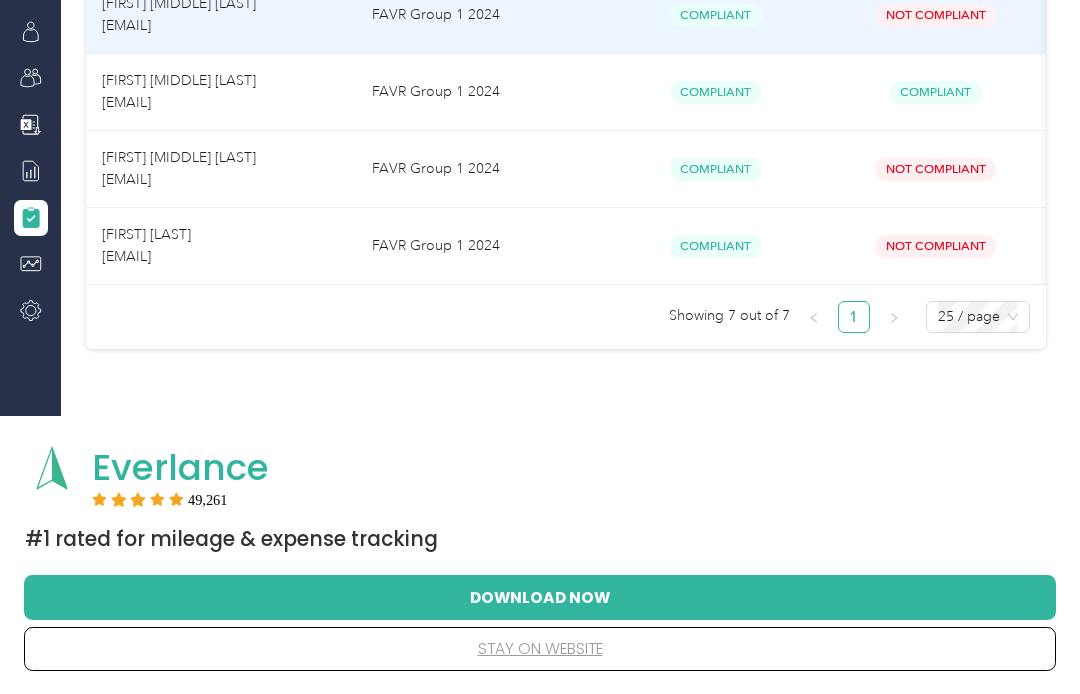 scroll, scrollTop: 560, scrollLeft: 0, axis: vertical 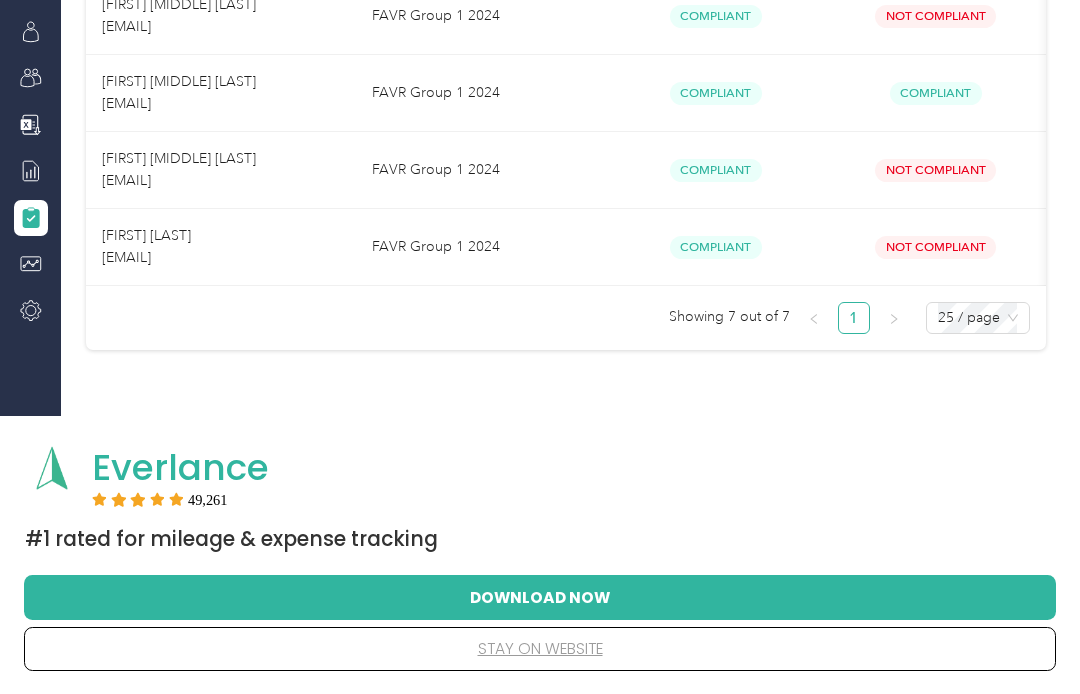 click on "1" at bounding box center (854, 318) 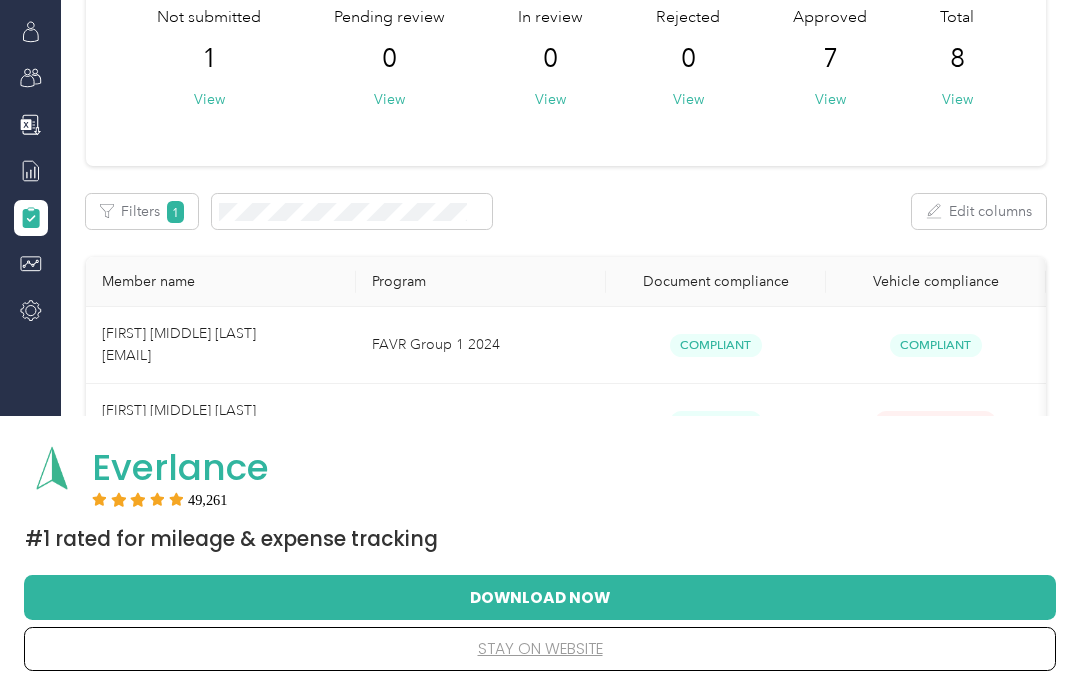 scroll, scrollTop: 0, scrollLeft: 0, axis: both 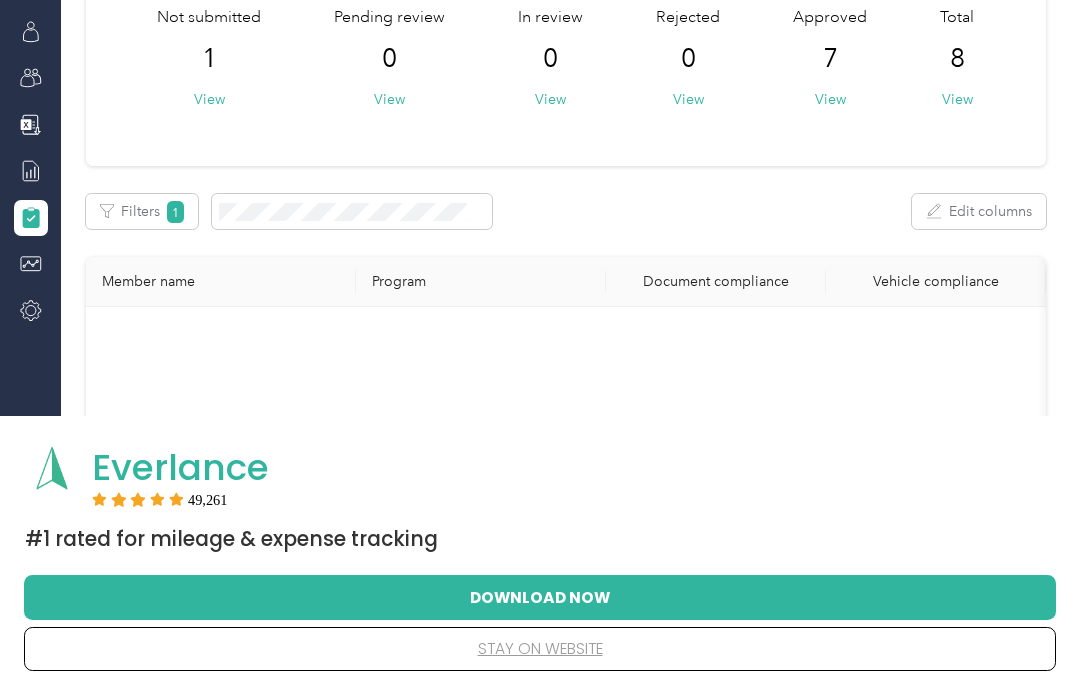click on "View" at bounding box center [830, 99] 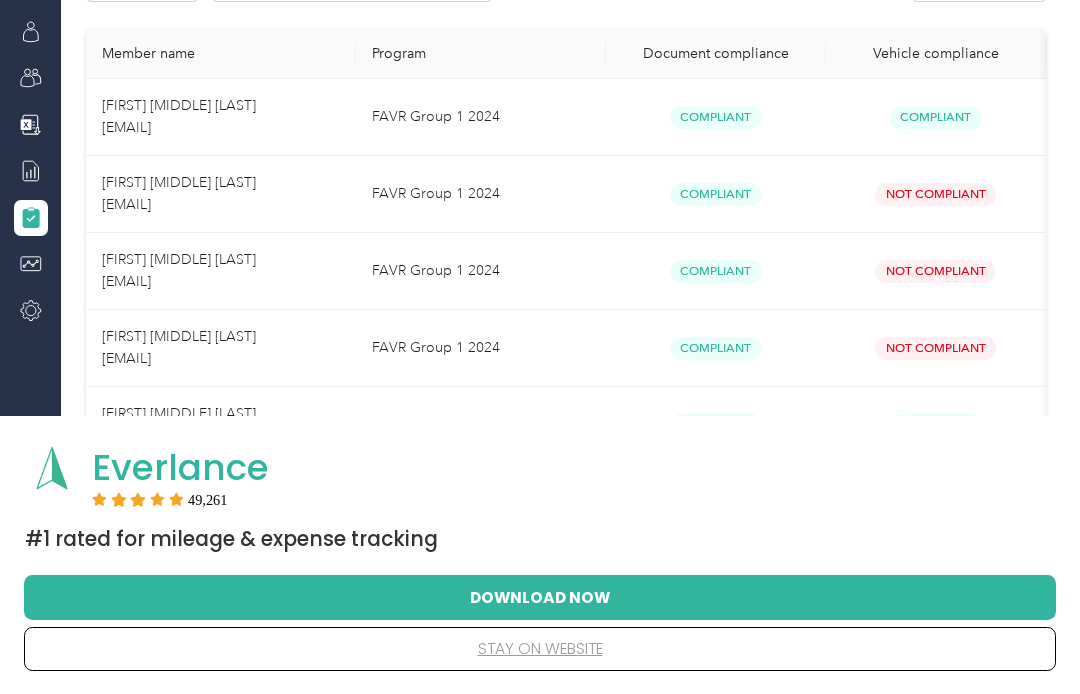 click on "Not Compliant" at bounding box center (936, 194) 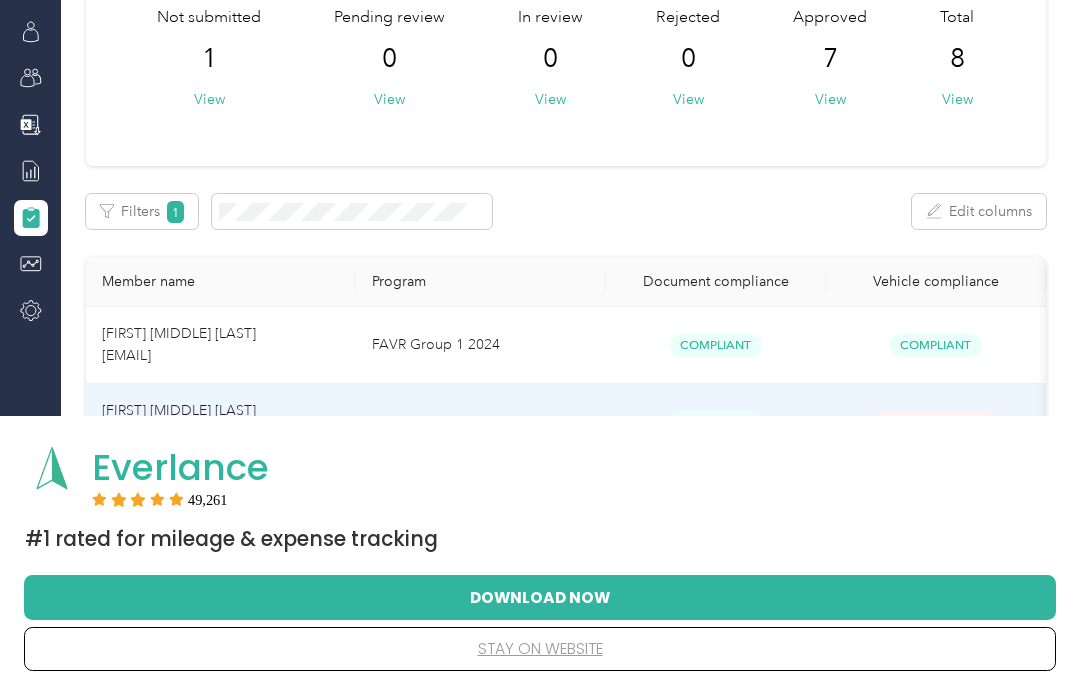 scroll, scrollTop: 0, scrollLeft: 0, axis: both 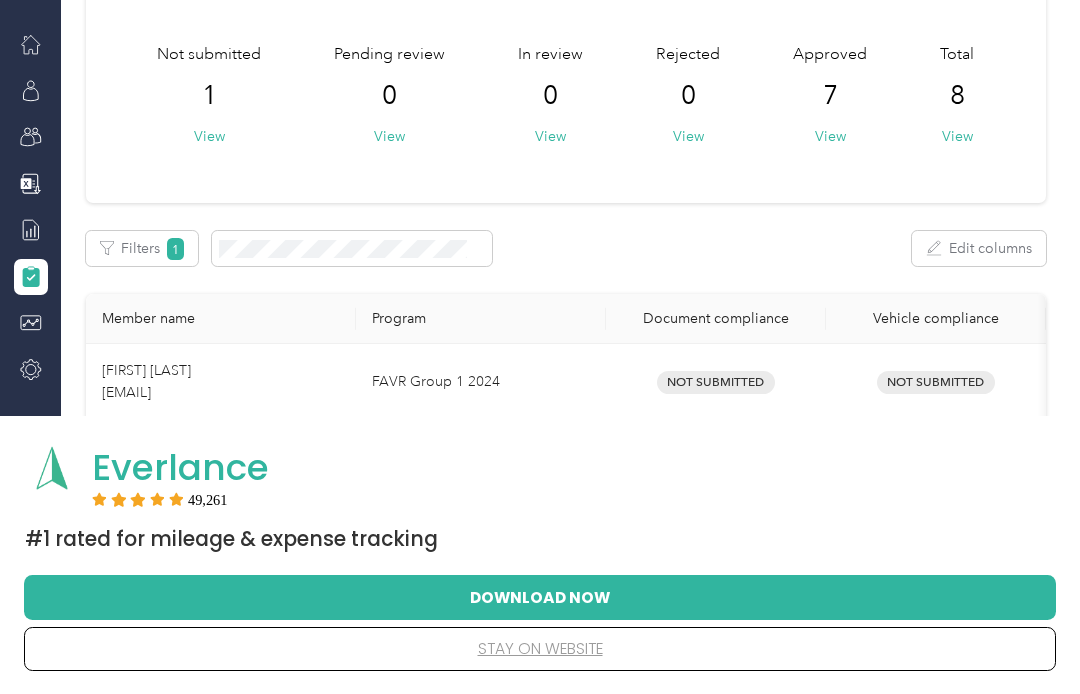 click on "View" at bounding box center [209, 136] 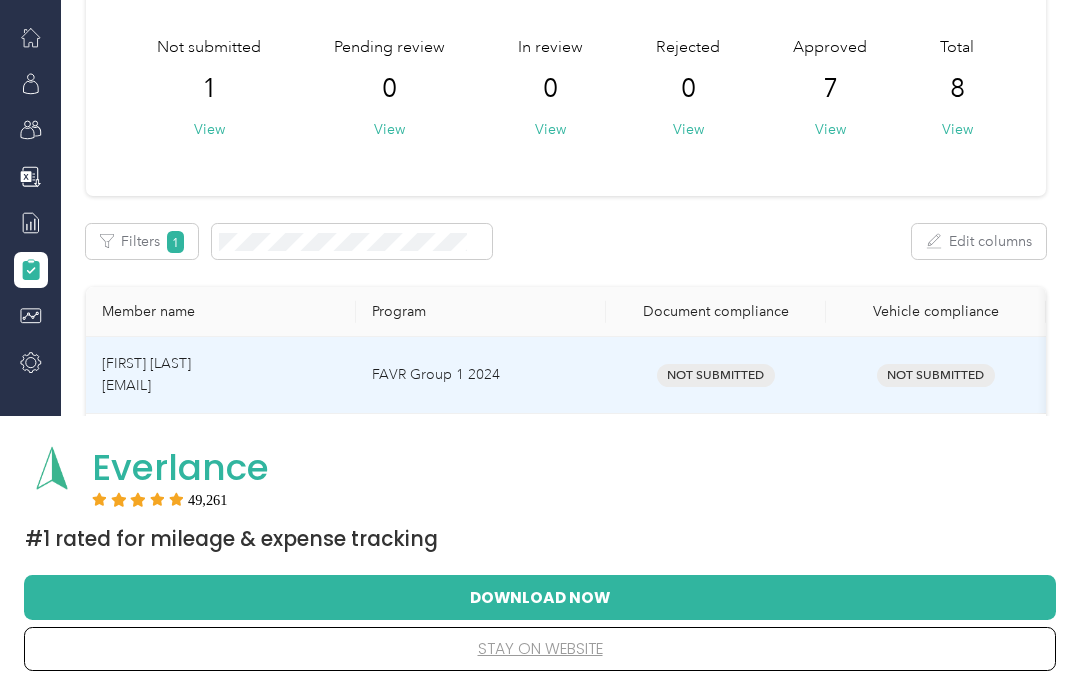 click on "FAVR Group 1 2024" at bounding box center [481, 375] 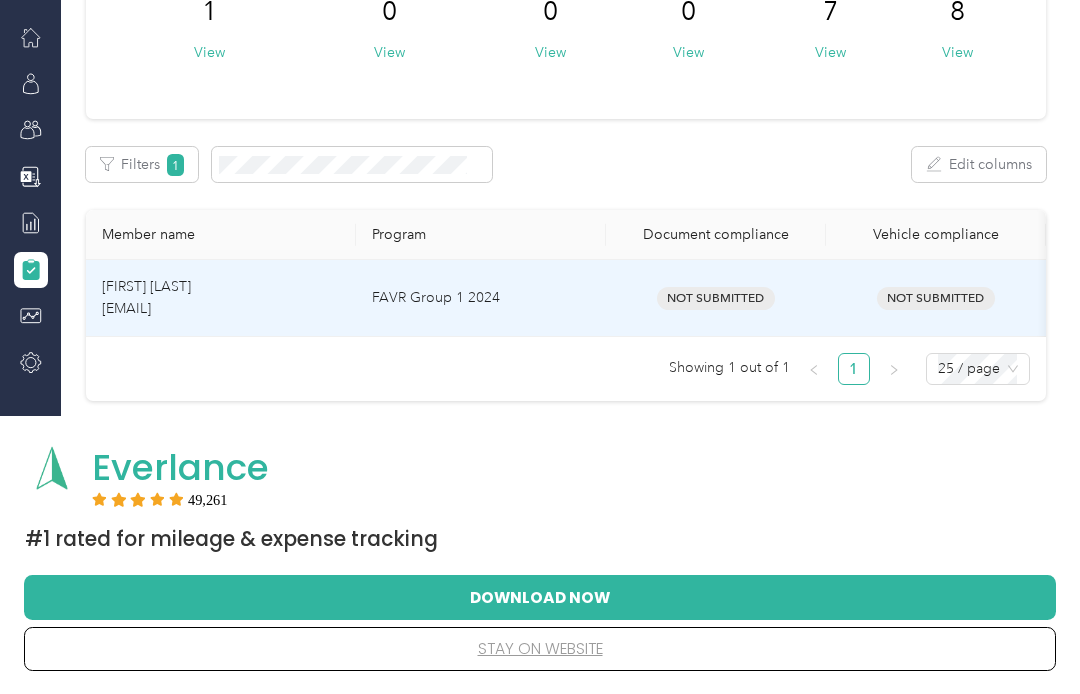 click on "Not Submitted" at bounding box center [936, 298] 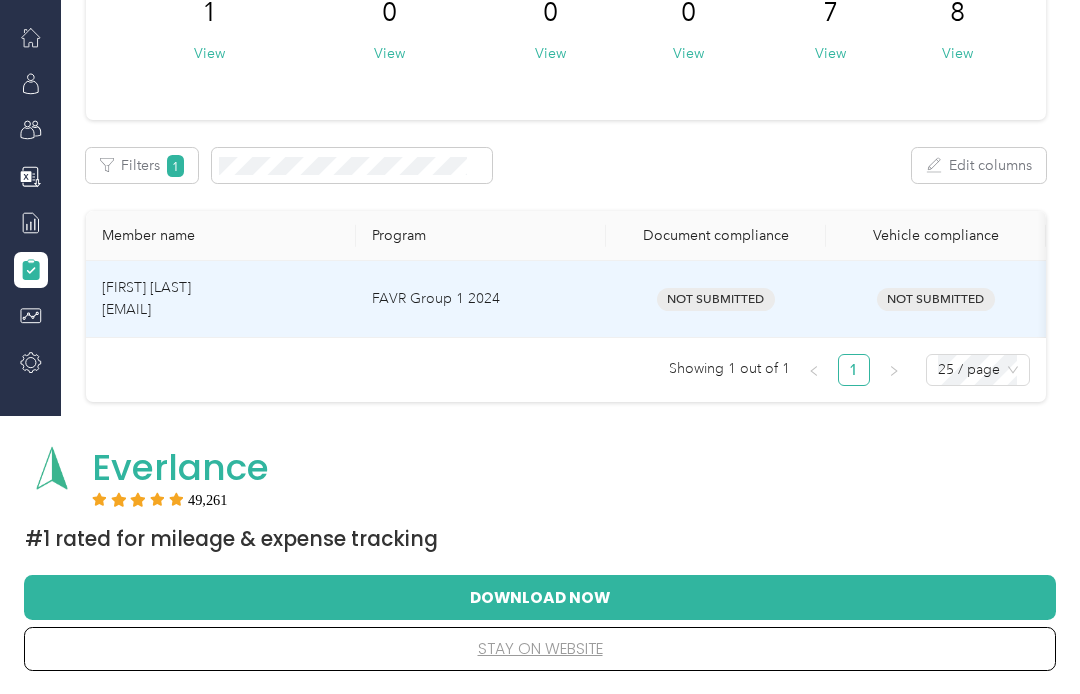 click on "Not Submitted" at bounding box center (716, 299) 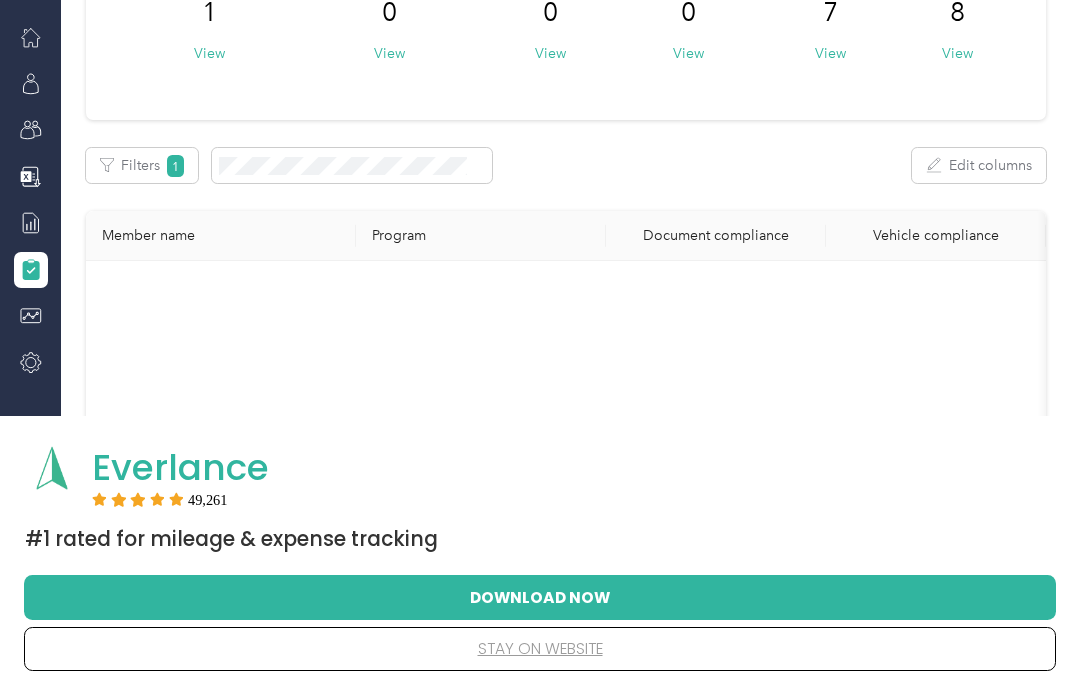 click on "View" at bounding box center [209, 53] 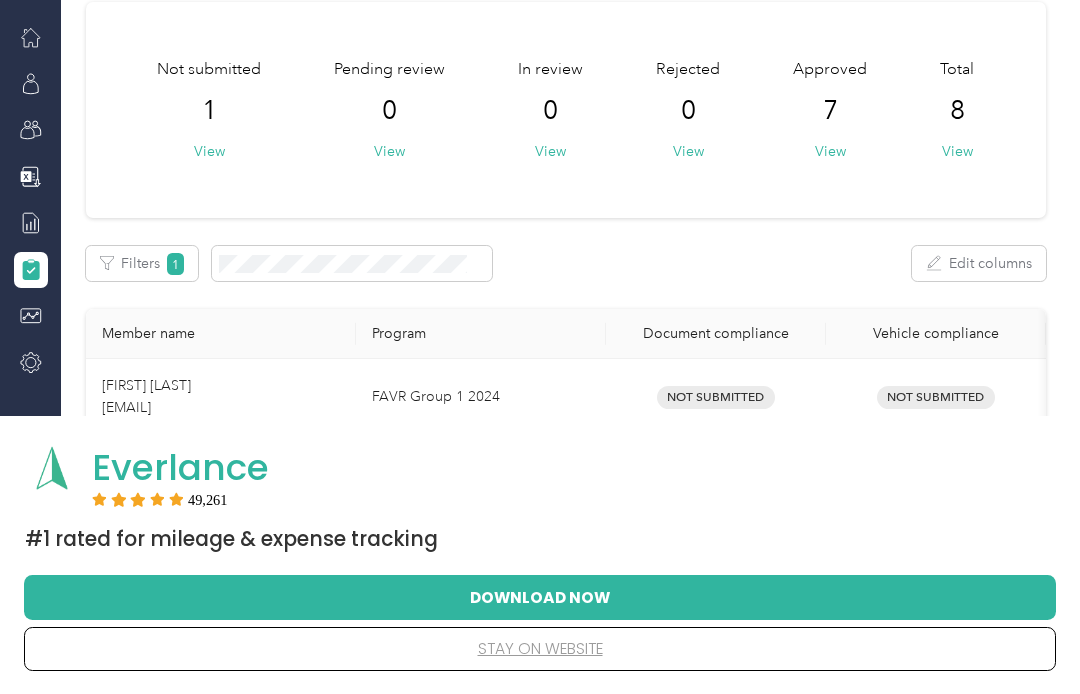 scroll, scrollTop: 0, scrollLeft: 0, axis: both 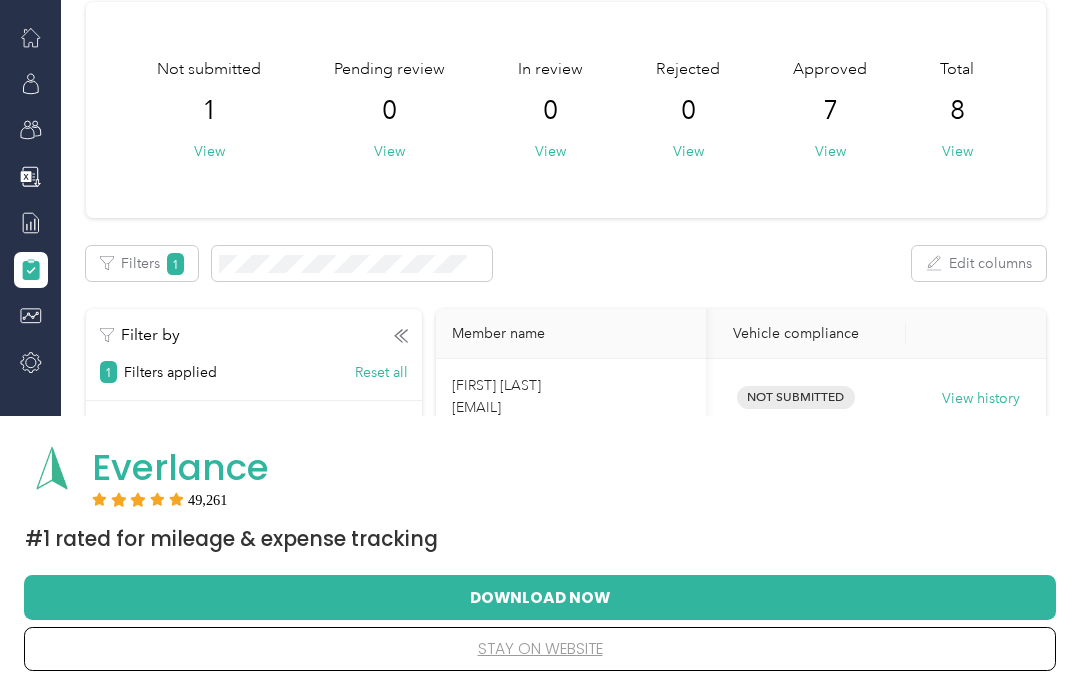click on "View history" at bounding box center [981, 399] 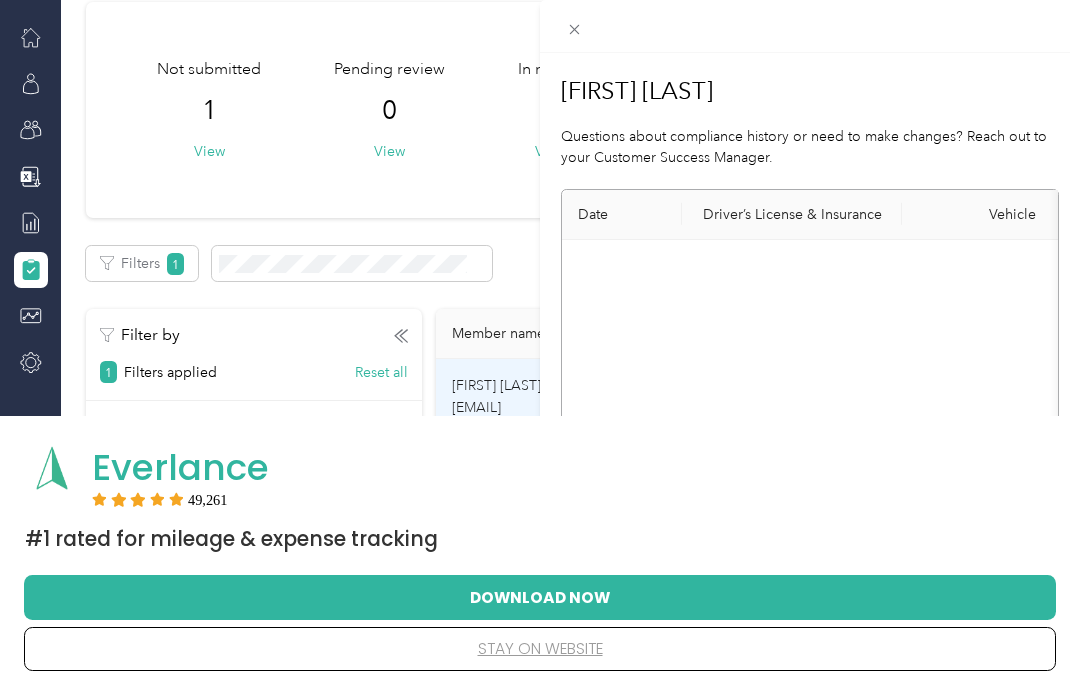scroll, scrollTop: 0, scrollLeft: 0, axis: both 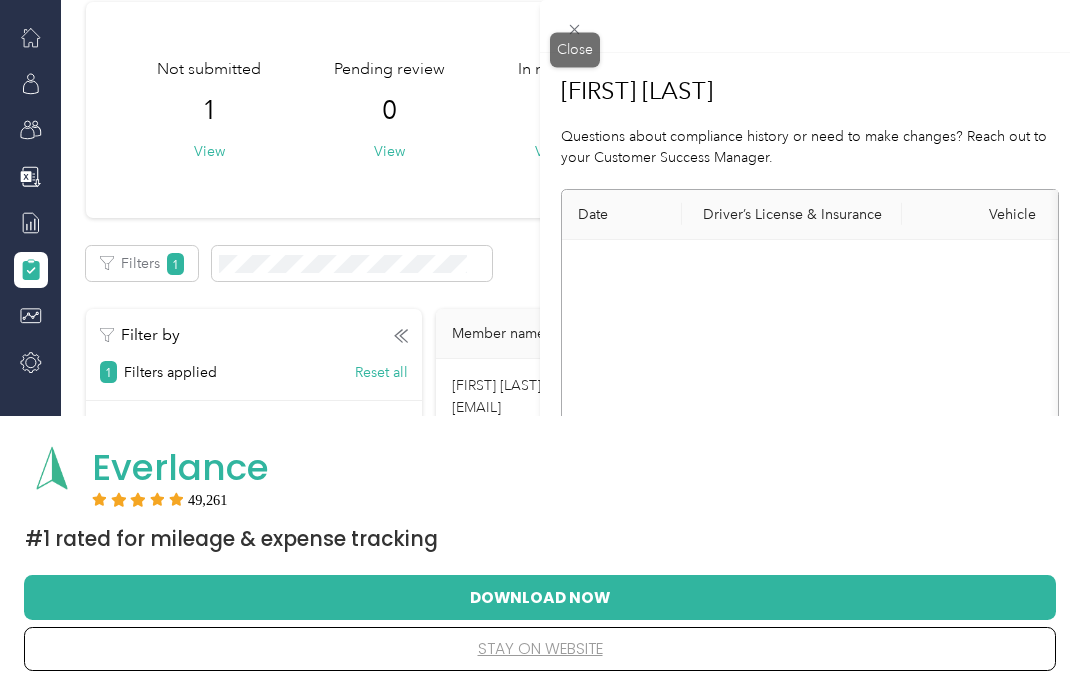 click on "Close" at bounding box center (575, 50) 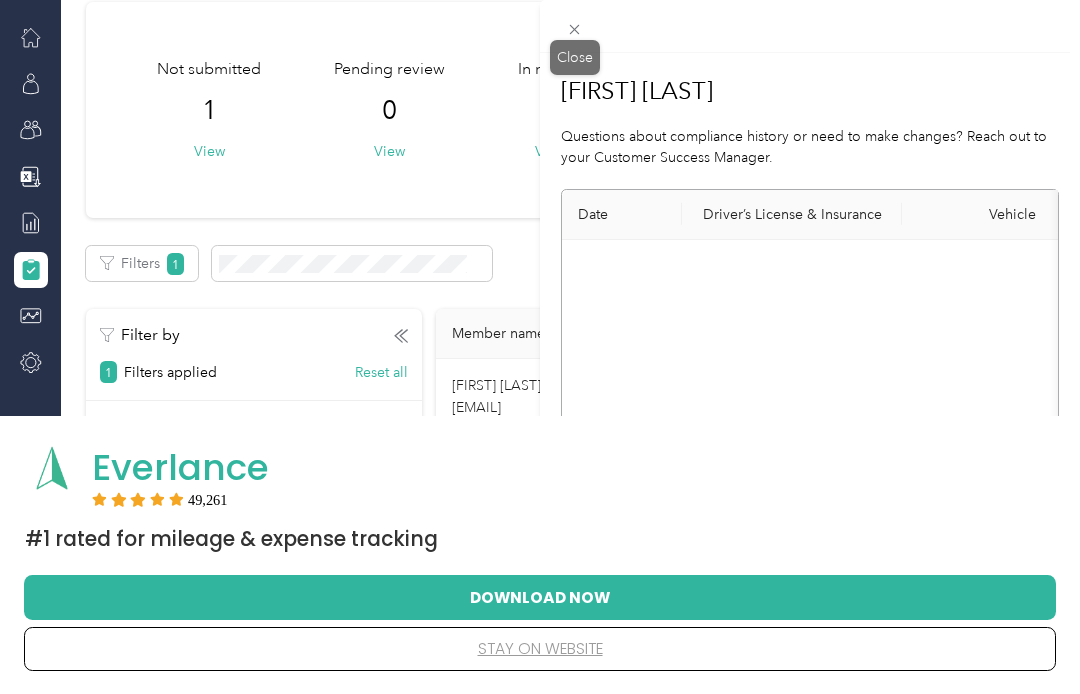 click on "Close" at bounding box center (575, 57) 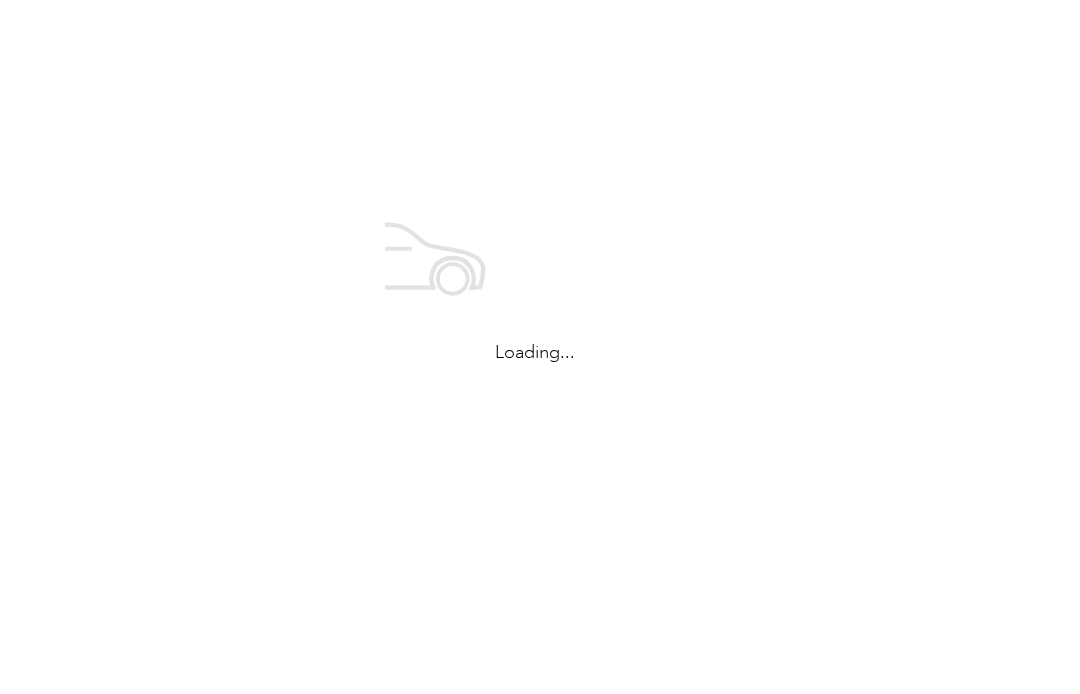 scroll, scrollTop: 0, scrollLeft: 0, axis: both 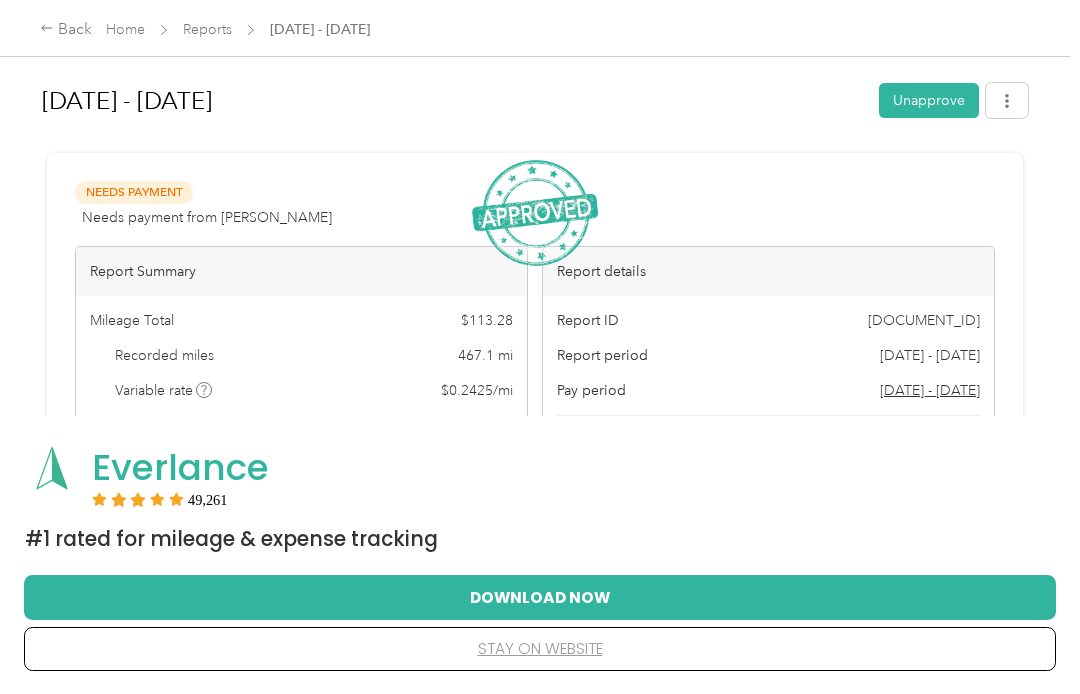 click on "Reports" at bounding box center (207, 29) 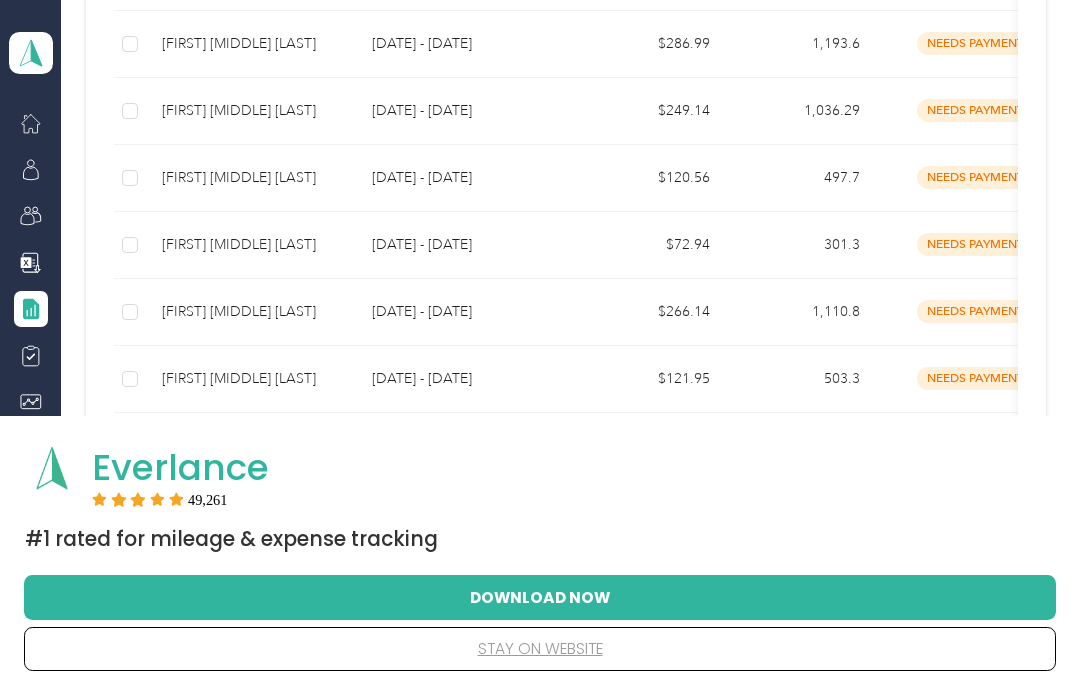 scroll, scrollTop: 571, scrollLeft: 0, axis: vertical 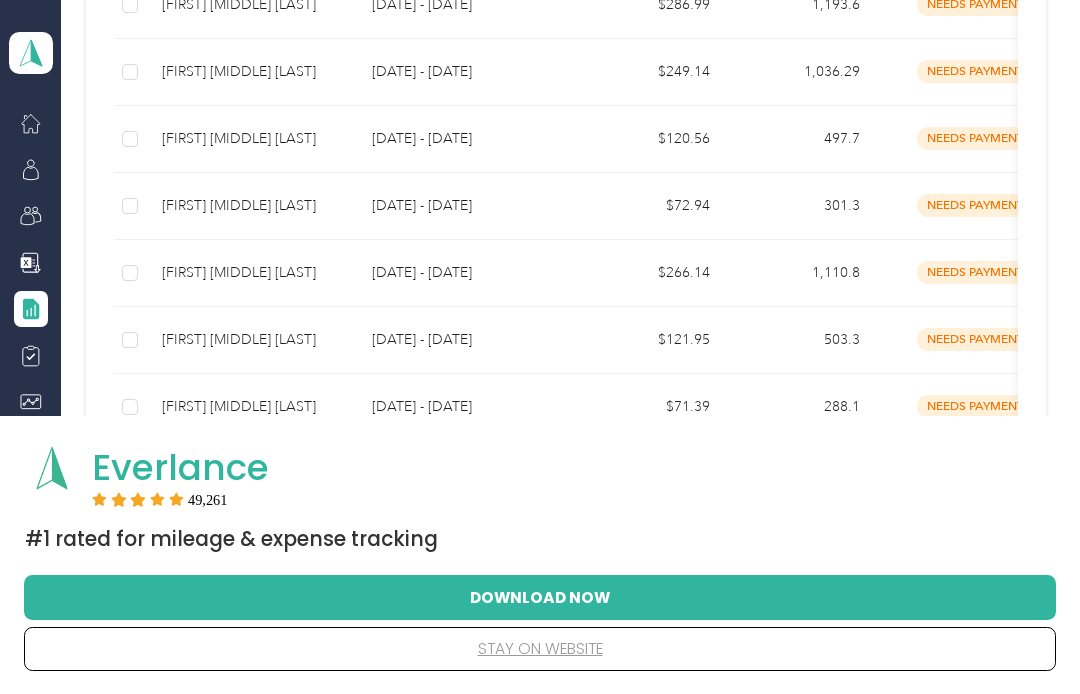 click on "needs payment" at bounding box center [976, 138] 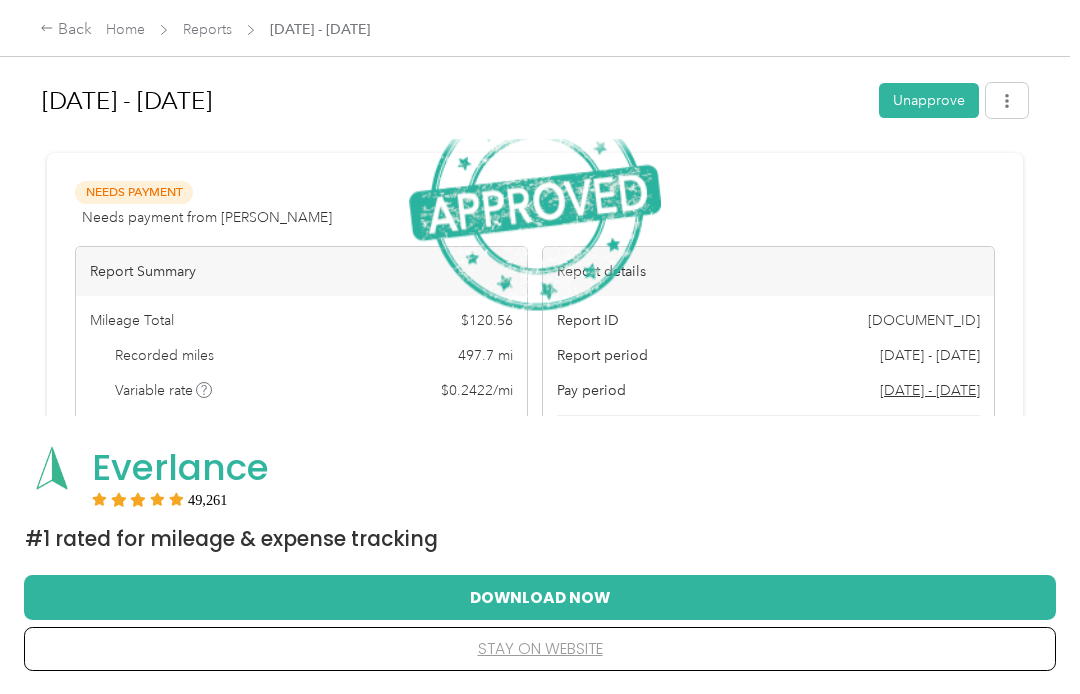 click on "Report details" at bounding box center (768, 271) 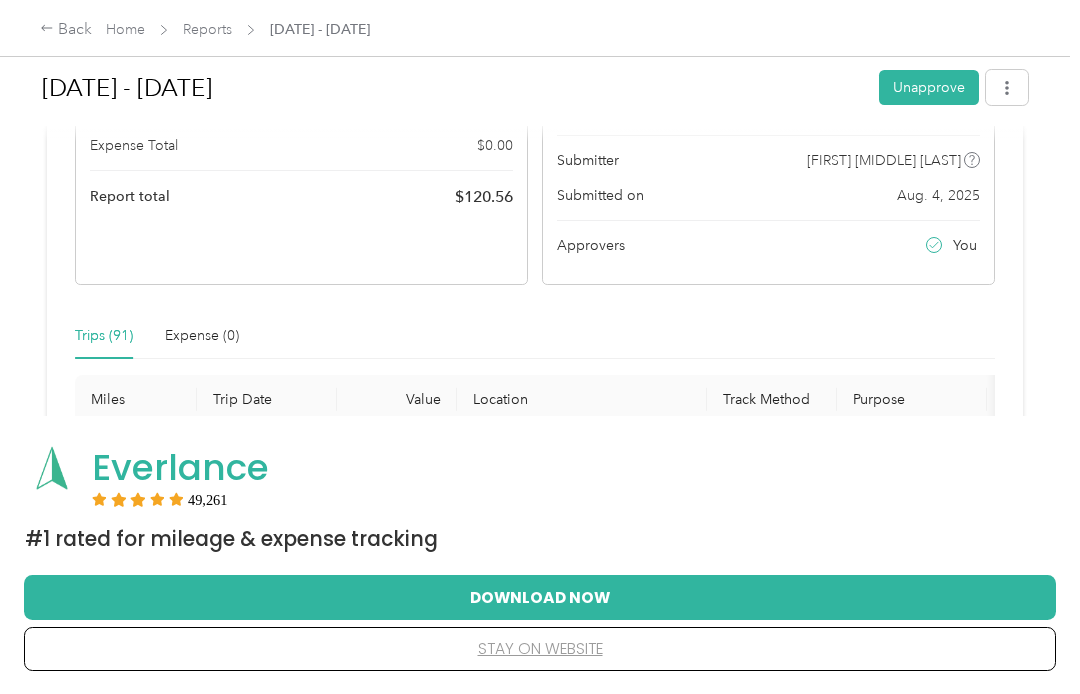 scroll, scrollTop: 286, scrollLeft: 0, axis: vertical 